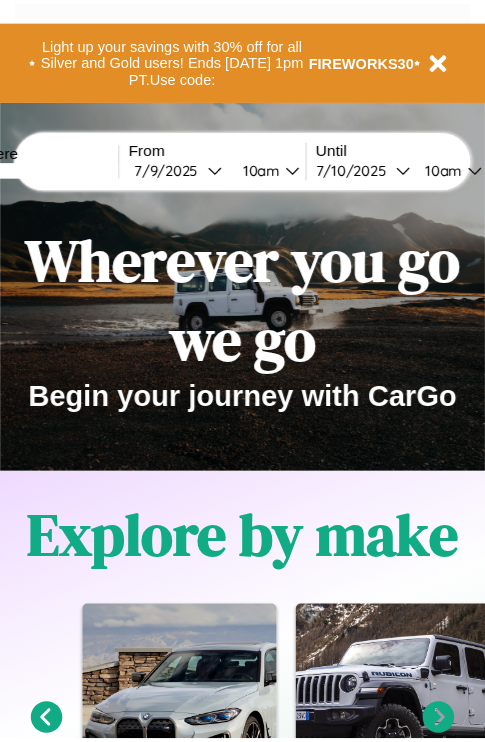 scroll, scrollTop: 0, scrollLeft: 0, axis: both 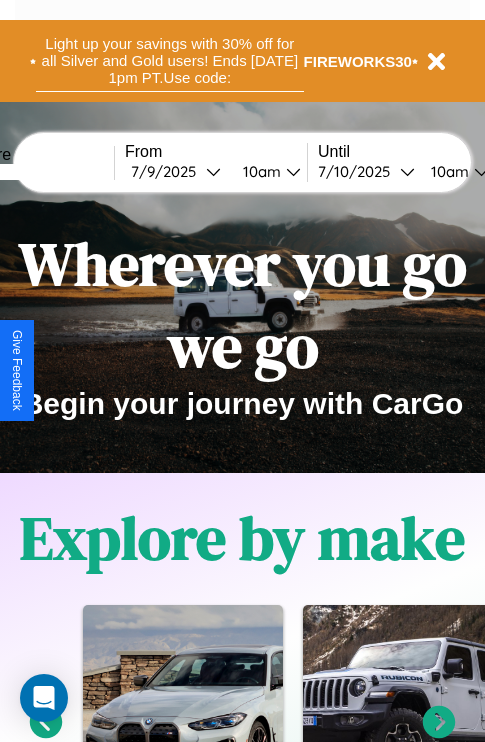 click on "Light up your savings with 30% off for all Silver and Gold users! Ends [DATE] 1pm PT.  Use code:" at bounding box center [170, 61] 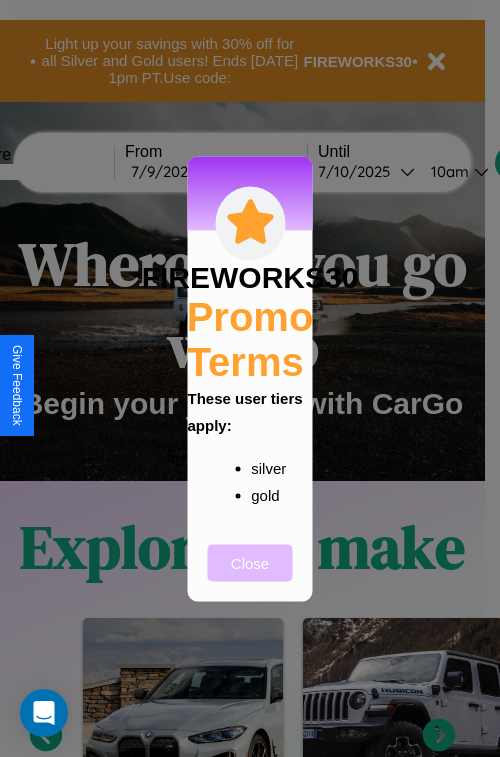 click on "Close" at bounding box center [250, 562] 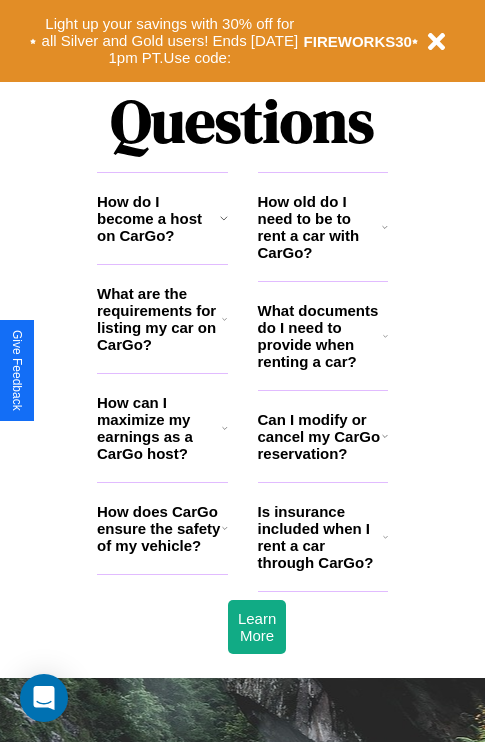 scroll, scrollTop: 2423, scrollLeft: 0, axis: vertical 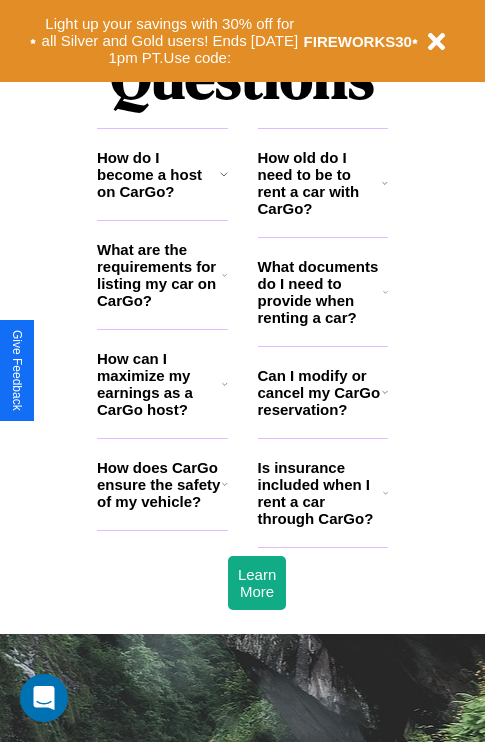 click on "What documents do I need to provide when renting a car?" at bounding box center [321, 292] 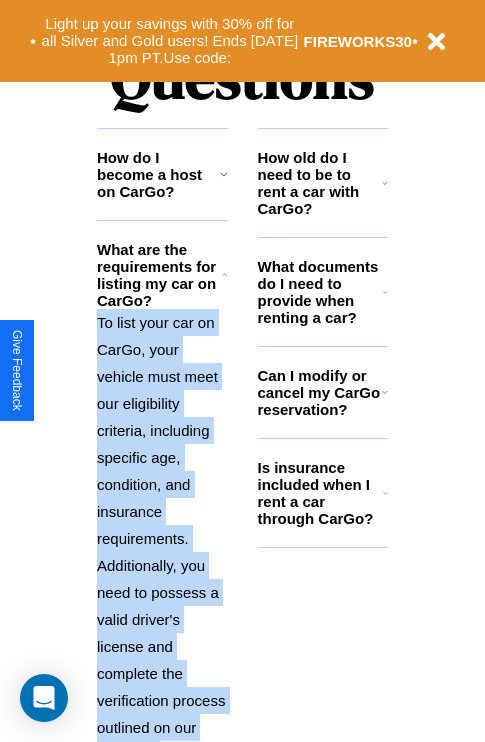scroll, scrollTop: 2565, scrollLeft: 0, axis: vertical 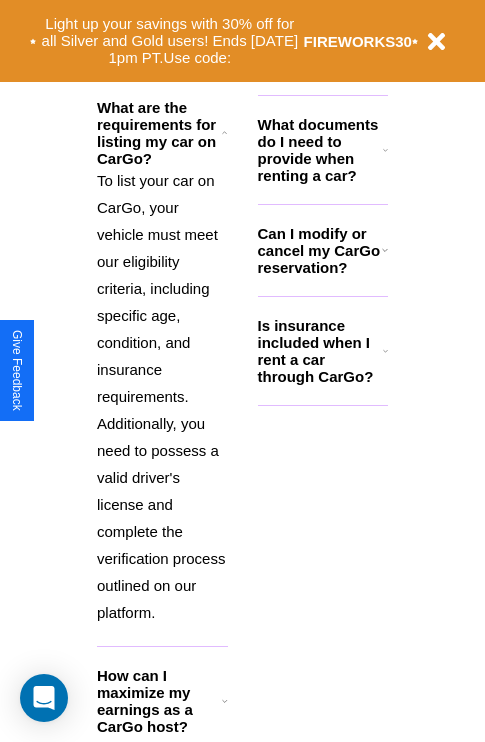 click 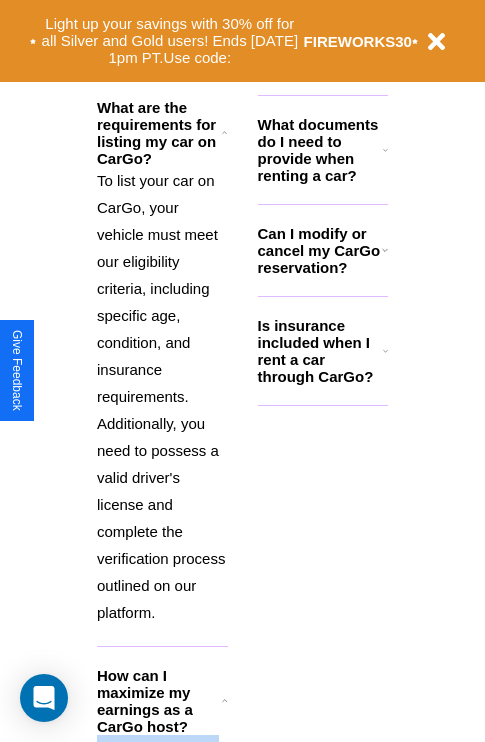 click 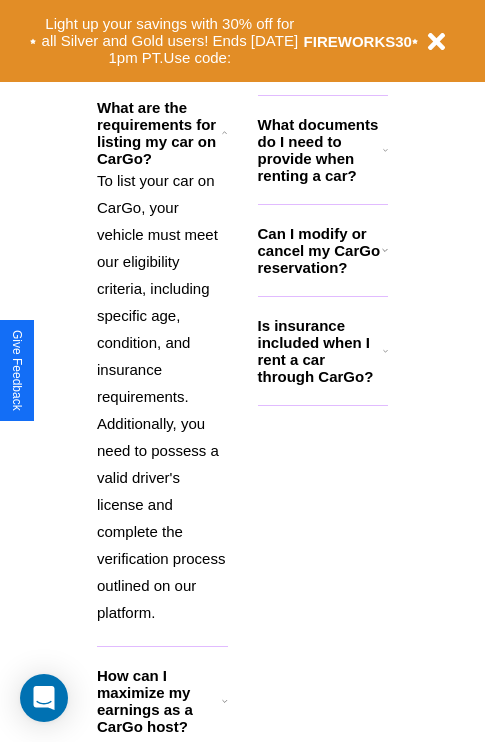 click on "Can I modify or cancel my CarGo reservation?" at bounding box center (320, 250) 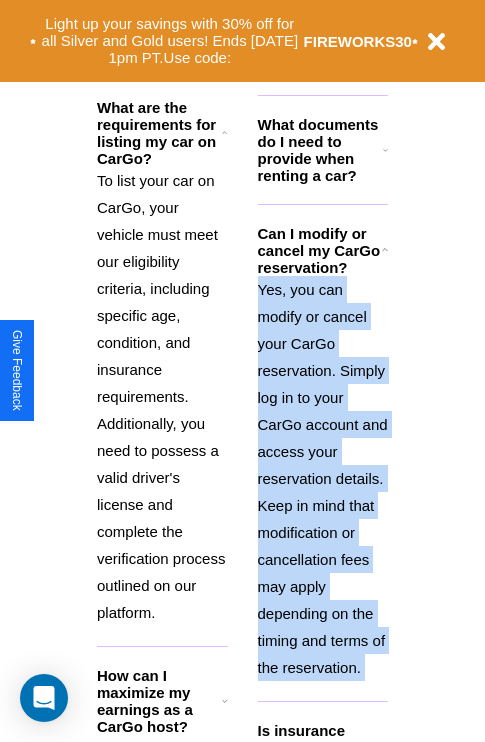 scroll, scrollTop: 2620, scrollLeft: 0, axis: vertical 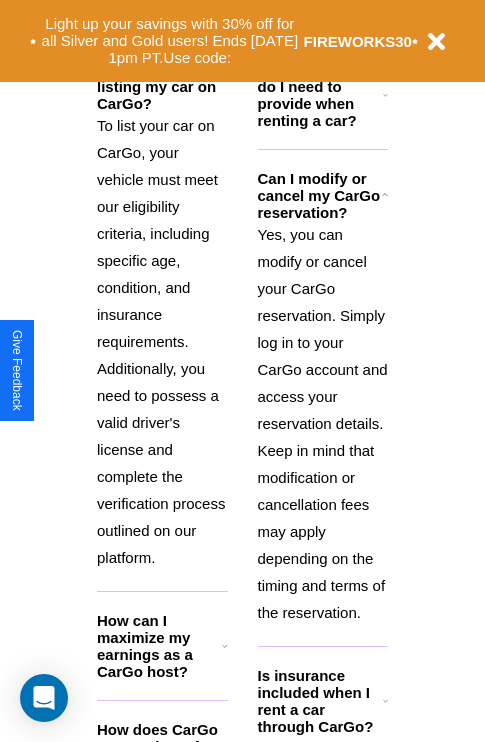 click 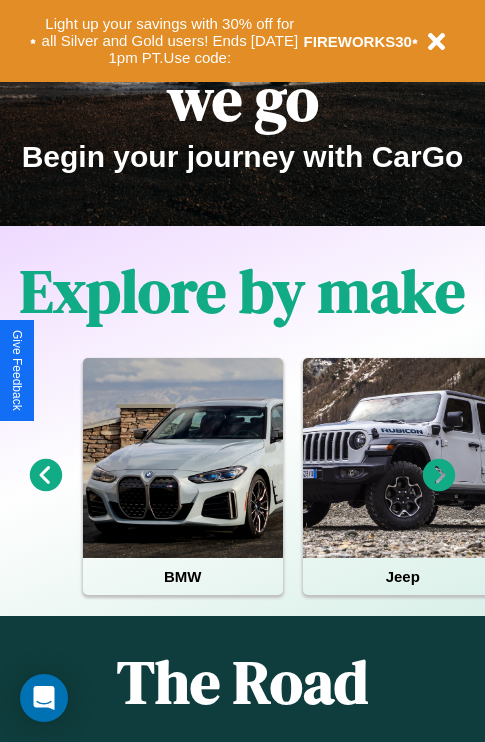 scroll, scrollTop: 0, scrollLeft: 0, axis: both 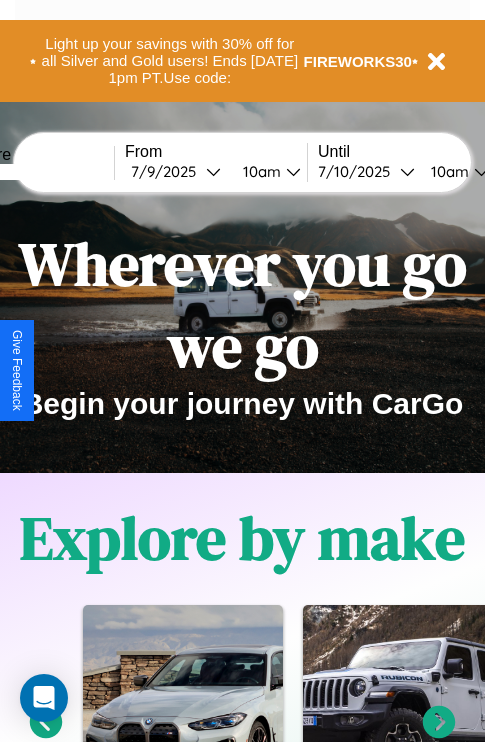 click at bounding box center [39, 172] 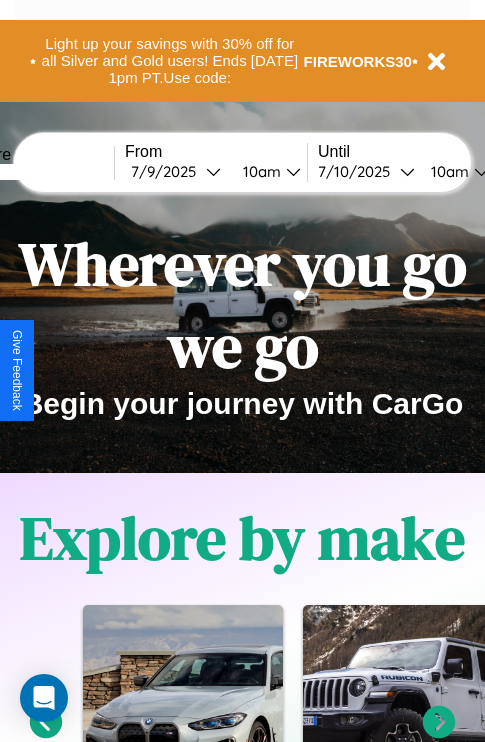type on "******" 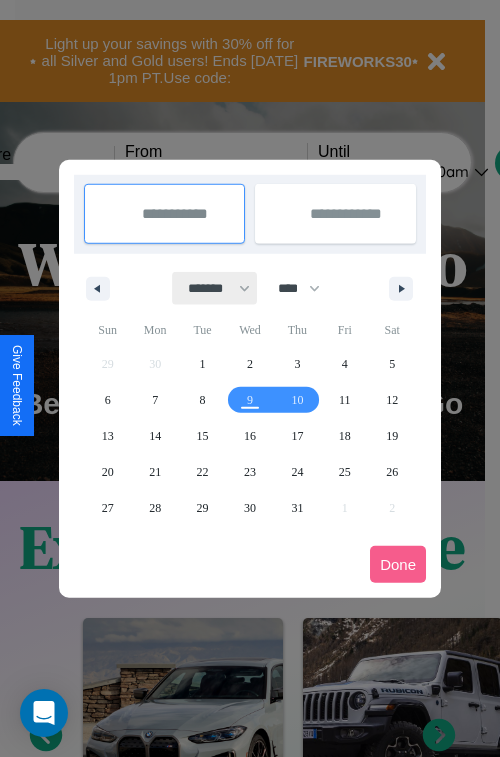 click on "******* ******** ***** ***** *** **** **** ****** ********* ******* ******** ********" at bounding box center [215, 288] 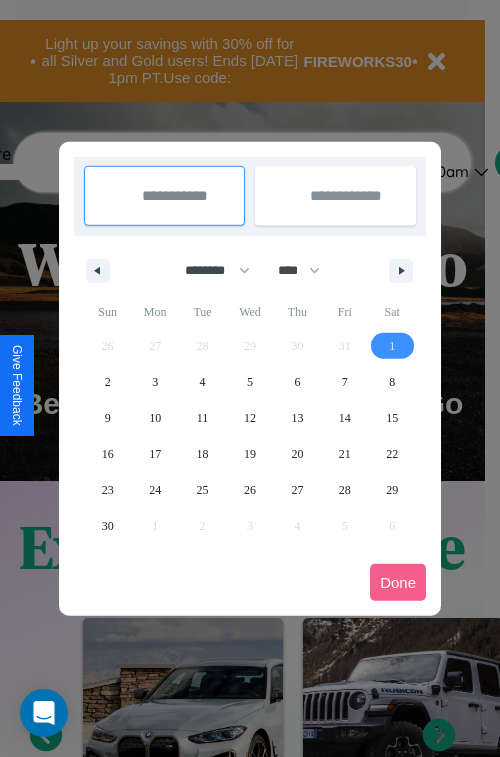 click on "1" at bounding box center (392, 346) 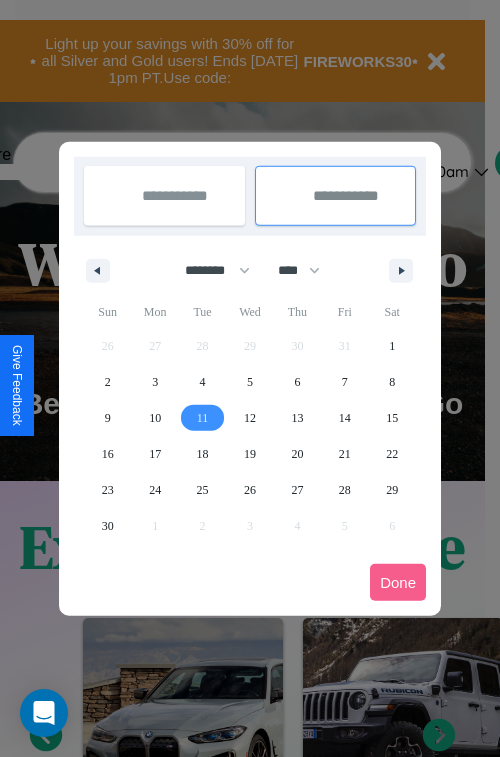 click on "11" at bounding box center [203, 418] 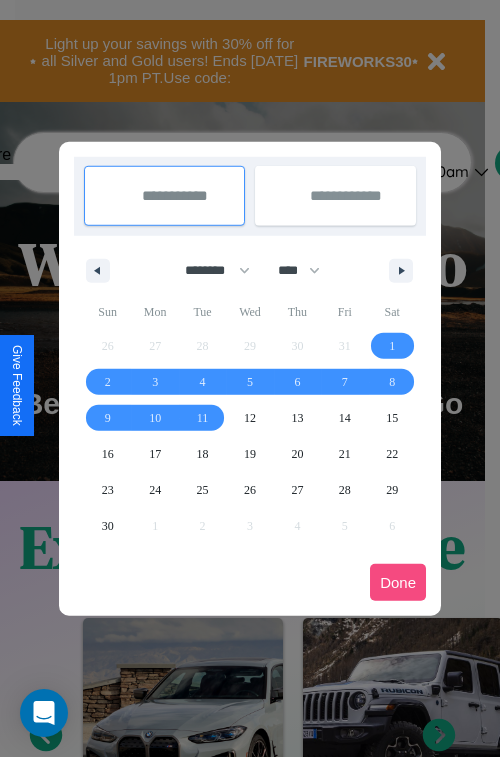 click on "Done" at bounding box center (398, 582) 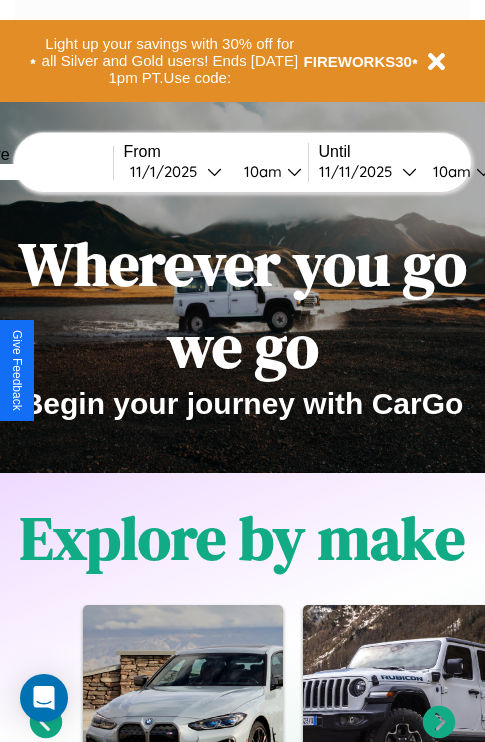 scroll, scrollTop: 0, scrollLeft: 72, axis: horizontal 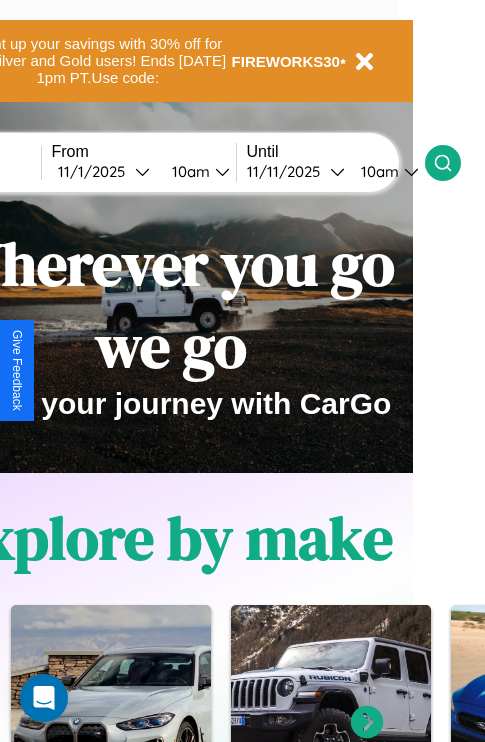 click 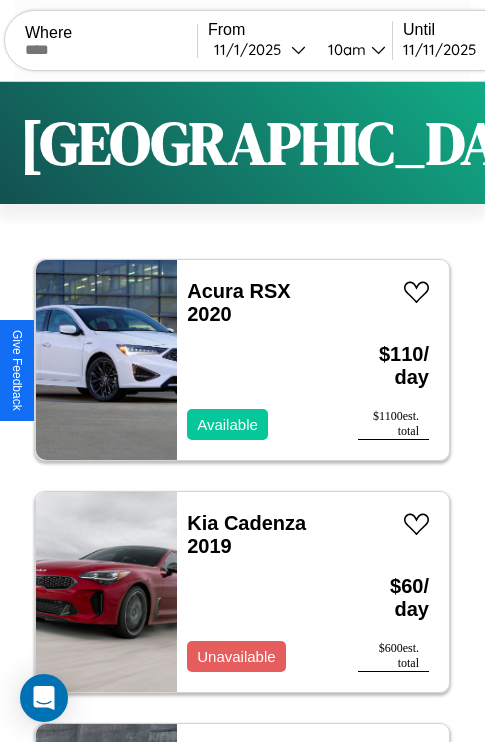 scroll, scrollTop: 95, scrollLeft: 0, axis: vertical 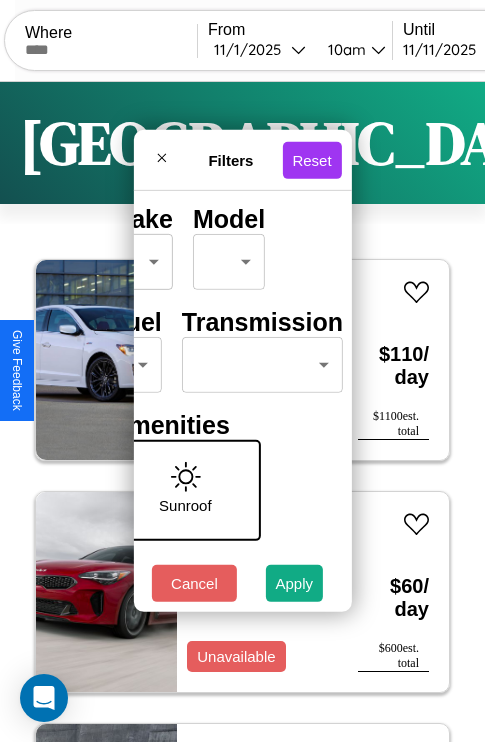 click on "CarGo Where From [DATE] 10am Until [DATE] 10am Become a Host Login Sign Up [GEOGRAPHIC_DATA] Filters 147  cars in this area These cars can be picked up in this city. Acura   RSX   2020 Available $ 110  / day $ 1100  est. total Kia   Cadenza   2019 Unavailable $ 60  / day $ 600  est. total Mazda   RX-8   2018 Available $ 60  / day $ 600  est. total Alfa Romeo   8C Competizione Spider   2016 Available $ 40  / day $ 400  est. total Bentley   Brooklands   2020 Available $ 110  / day $ 1100  est. total Land Rover   New Range Rover   2020 Available $ 40  / day $ 400  est. total Lincoln   Town Car   2020 Available $ 100  / day $ 1000  est. total Bentley   Flying Spur   2014 Unavailable $ 70  / day $ 700  est. total Maserati   Coupe   2021 Available $ 200  / day $ 2000  est. total Infiniti   G37   2024 Unavailable $ 70  / day $ 700  est. total Buick   LeSabre   2016 Available $ 100  / day $ 1000  est. total Lamborghini   Gallardo   2021 Available $ 30  / day $ 300  est. total BMW   R 1100 S   2014 Available $ 40" at bounding box center (242, 412) 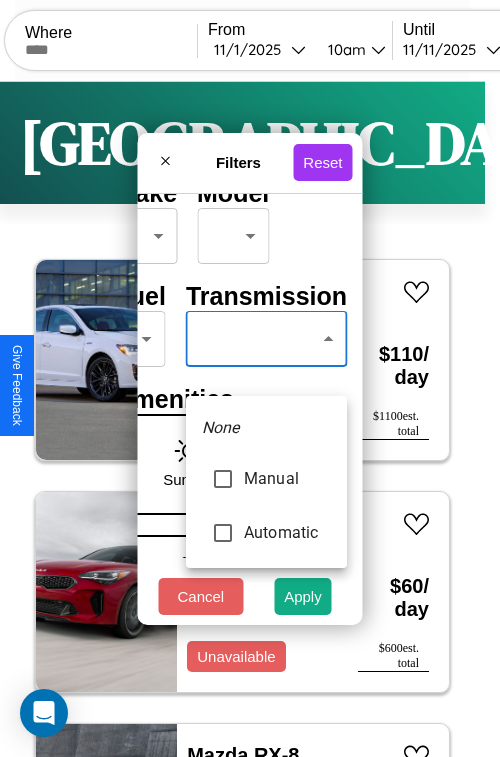type on "******" 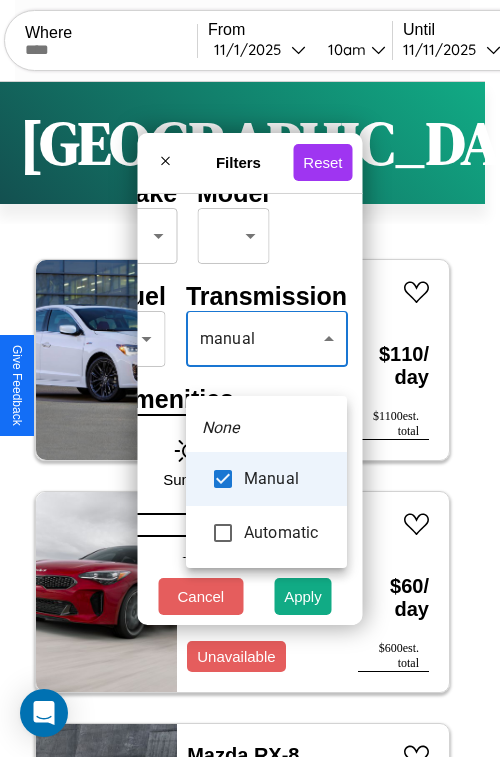 click at bounding box center (250, 378) 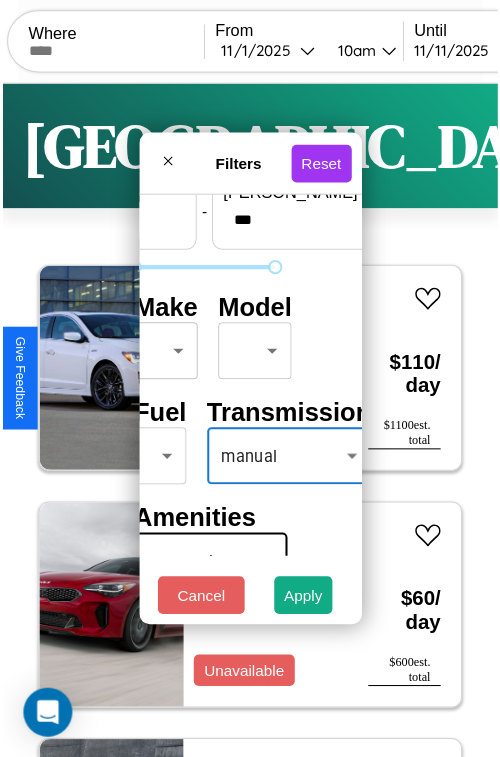 scroll, scrollTop: 59, scrollLeft: 40, axis: both 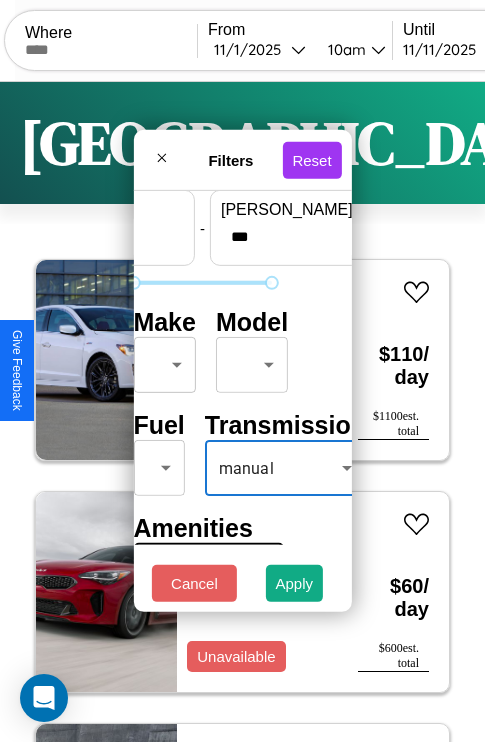 click on "CarGo Where From [DATE] 10am Until [DATE] 10am Become a Host Login Sign Up [GEOGRAPHIC_DATA] Filters 147  cars in this area These cars can be picked up in this city. Acura   RSX   2020 Available $ 110  / day $ 1100  est. total Kia   Cadenza   2019 Unavailable $ 60  / day $ 600  est. total Mazda   RX-8   2018 Available $ 60  / day $ 600  est. total Alfa Romeo   8C Competizione Spider   2016 Available $ 40  / day $ 400  est. total Bentley   Brooklands   2020 Available $ 110  / day $ 1100  est. total Land Rover   New Range Rover   2020 Available $ 40  / day $ 400  est. total Lincoln   Town Car   2020 Available $ 100  / day $ 1000  est. total Bentley   Flying Spur   2014 Unavailable $ 70  / day $ 700  est. total Maserati   Coupe   2021 Available $ 200  / day $ 2000  est. total Infiniti   G37   2024 Unavailable $ 70  / day $ 700  est. total Buick   LeSabre   2016 Available $ 100  / day $ 1000  est. total Lamborghini   Gallardo   2021 Available $ 30  / day $ 300  est. total BMW   R 1100 S   2014 Available $ 40" at bounding box center (242, 412) 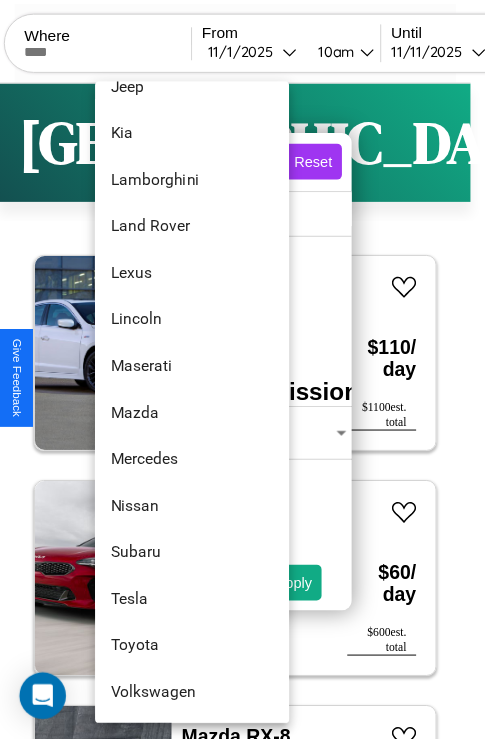 scroll, scrollTop: 1083, scrollLeft: 0, axis: vertical 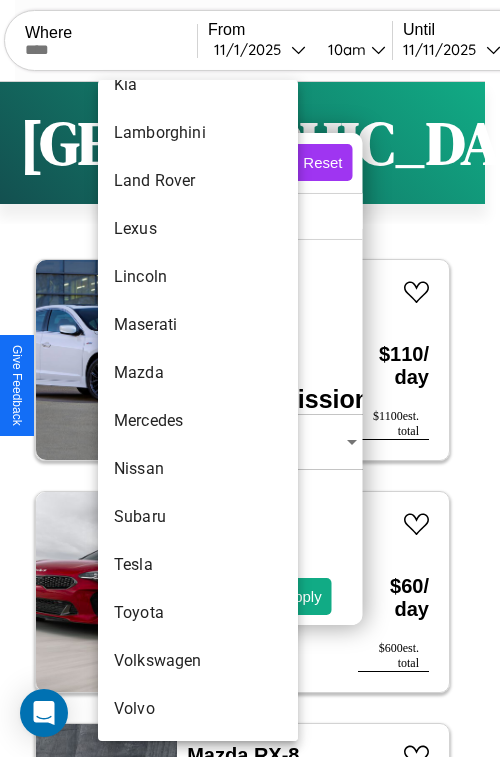 click on "Toyota" at bounding box center (198, 613) 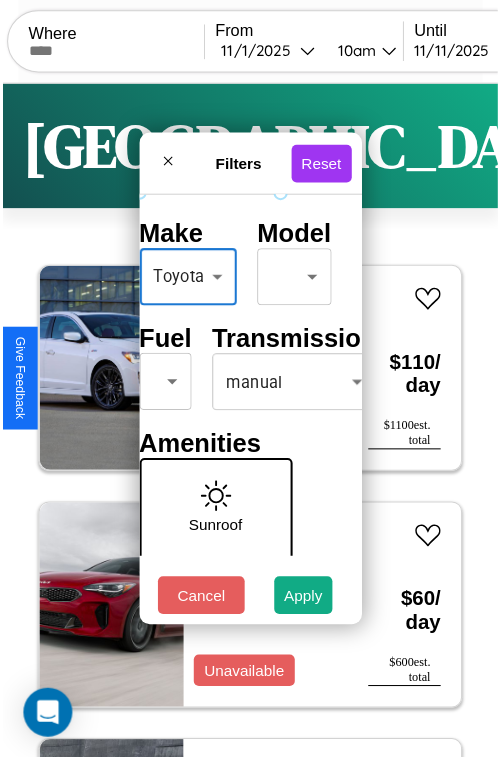 scroll, scrollTop: 162, scrollLeft: 40, axis: both 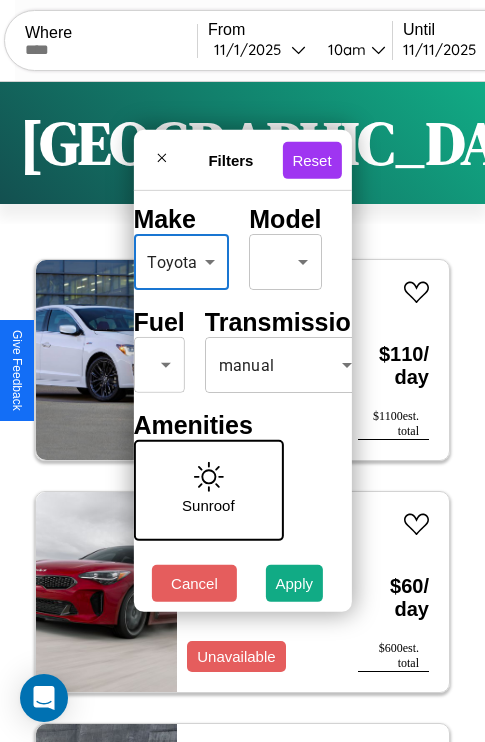 click on "CarGo Where From [DATE] 10am Until [DATE] 10am Become a Host Login Sign Up [GEOGRAPHIC_DATA] Filters 147  cars in this area These cars can be picked up in this city. Acura   RSX   2020 Available $ 110  / day $ 1100  est. total Kia   Cadenza   2019 Unavailable $ 60  / day $ 600  est. total Mazda   RX-8   2018 Available $ 60  / day $ 600  est. total Alfa Romeo   8C Competizione Spider   2016 Available $ 40  / day $ 400  est. total Bentley   Brooklands   2020 Available $ 110  / day $ 1100  est. total Land Rover   New Range Rover   2020 Available $ 40  / day $ 400  est. total Lincoln   Town Car   2020 Available $ 100  / day $ 1000  est. total Bentley   Flying Spur   2014 Unavailable $ 70  / day $ 700  est. total Maserati   Coupe   2021 Available $ 200  / day $ 2000  est. total Infiniti   G37   2024 Unavailable $ 70  / day $ 700  est. total Buick   LeSabre   2016 Available $ 100  / day $ 1000  est. total Lamborghini   Gallardo   2021 Available $ 30  / day $ 300  est. total BMW   R 1100 S   2014 Available $ 40" at bounding box center [242, 412] 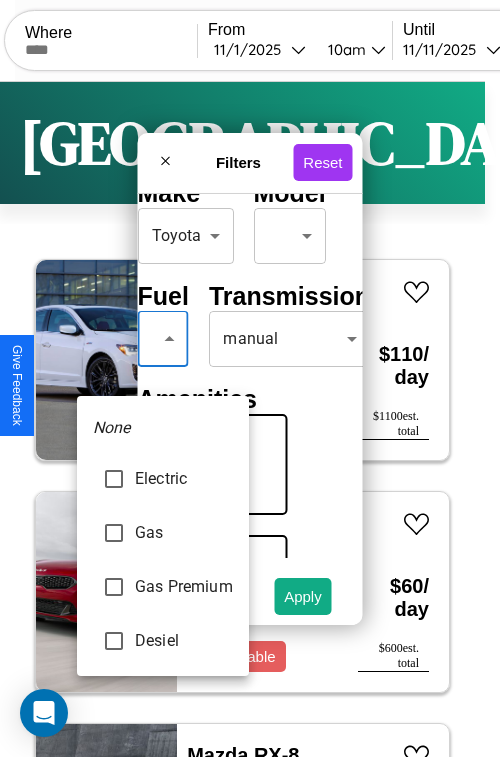 type on "******" 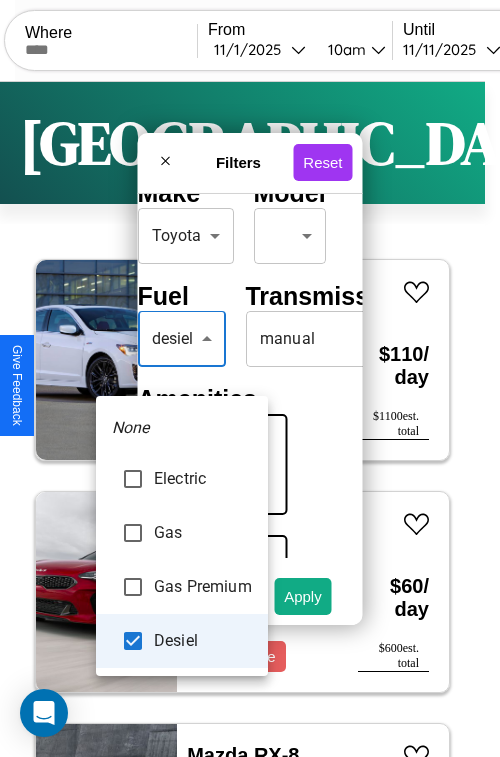 click at bounding box center (250, 378) 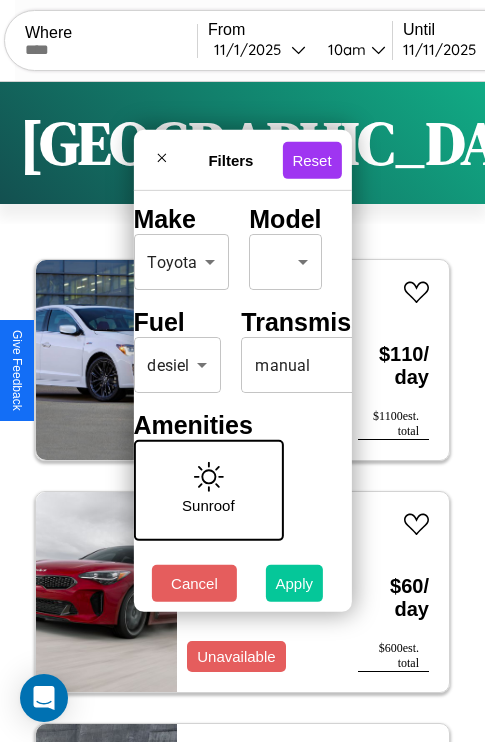 click on "Apply" at bounding box center (295, 583) 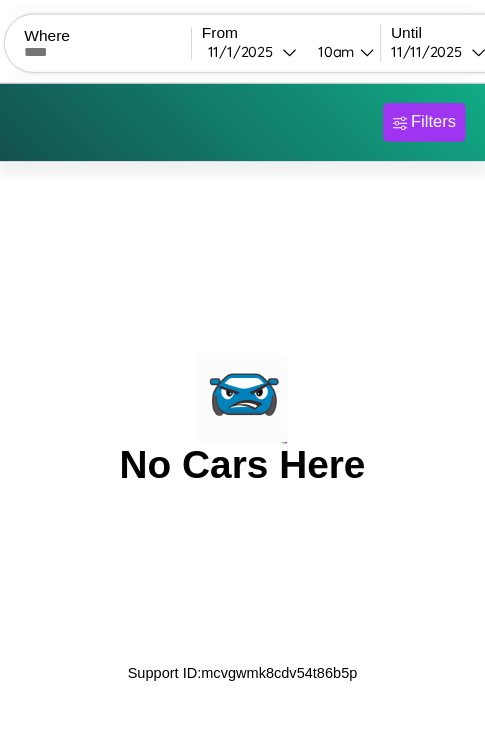 scroll, scrollTop: 0, scrollLeft: 0, axis: both 